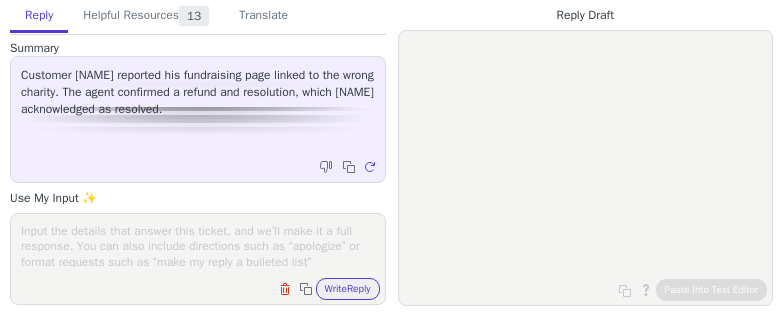 scroll, scrollTop: 0, scrollLeft: 0, axis: both 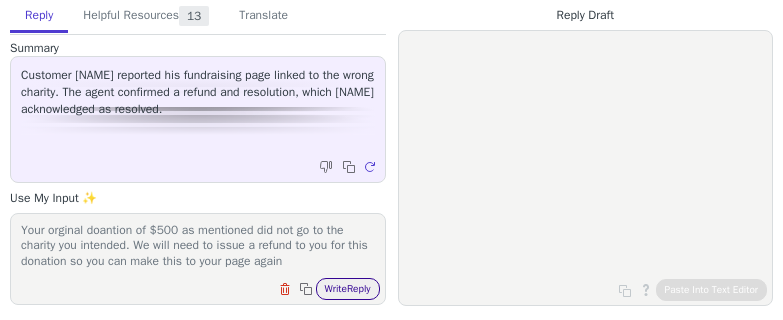 type on "Your orginal doantion of $500 as mentioned did not go to the charity you intended. We will need to issue a refund to you for this donation so you can make this to your page again" 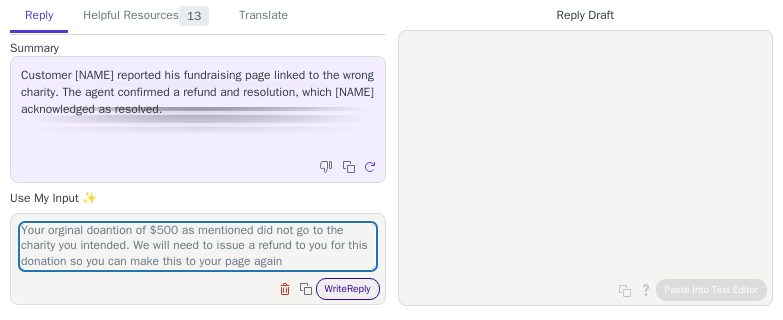 click on "Write  Reply" at bounding box center (348, 289) 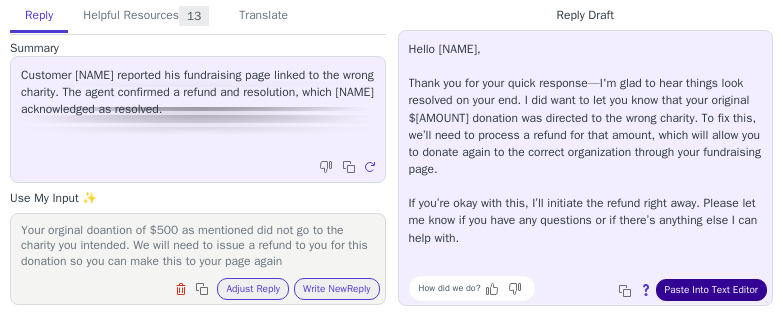 click on "Paste Into Text Editor" at bounding box center (711, 290) 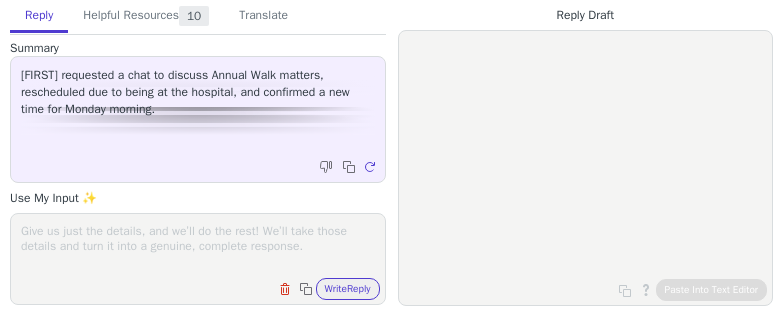 scroll, scrollTop: 0, scrollLeft: 0, axis: both 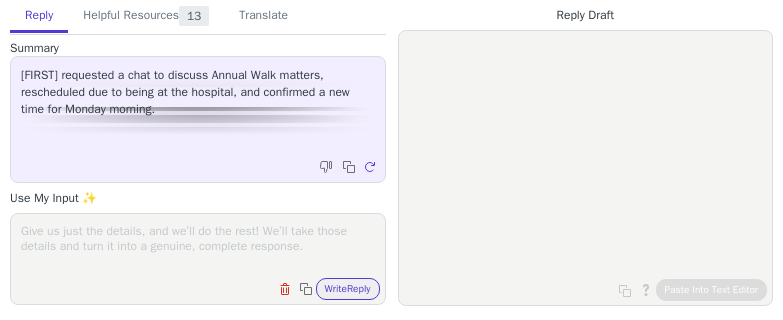click on "Clear field Copy to clipboard Write  Reply" at bounding box center (208, 287) 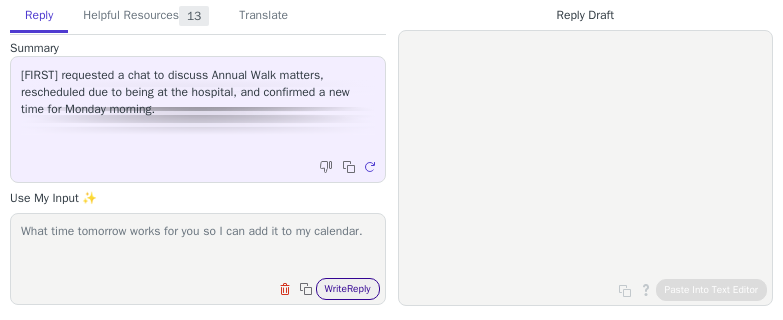 type on "What time tomorrow works for you so I can add it to my calendar." 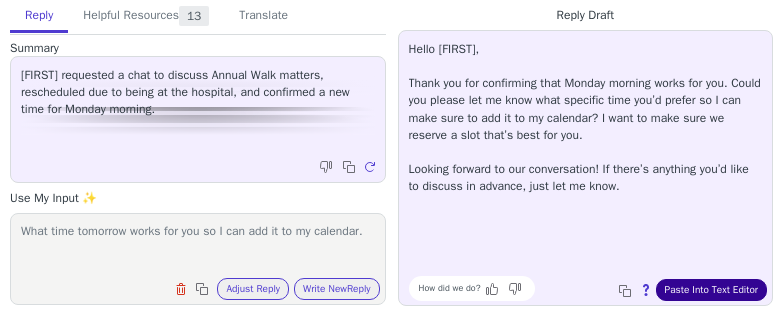 click on "Paste Into Text Editor" at bounding box center [711, 290] 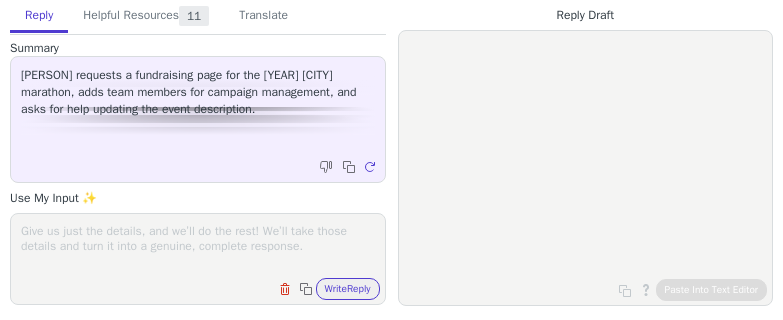 scroll, scrollTop: 0, scrollLeft: 0, axis: both 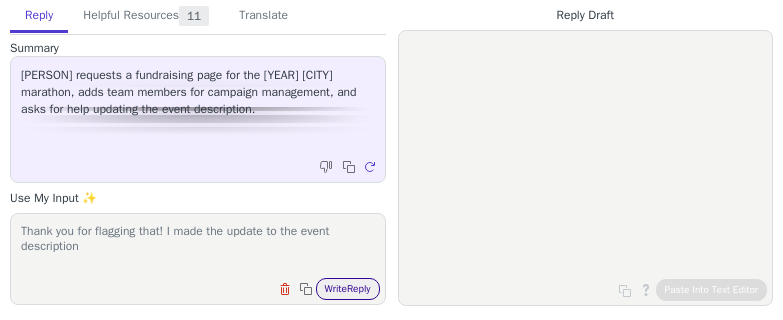 click on "Write  Reply" at bounding box center (348, 289) 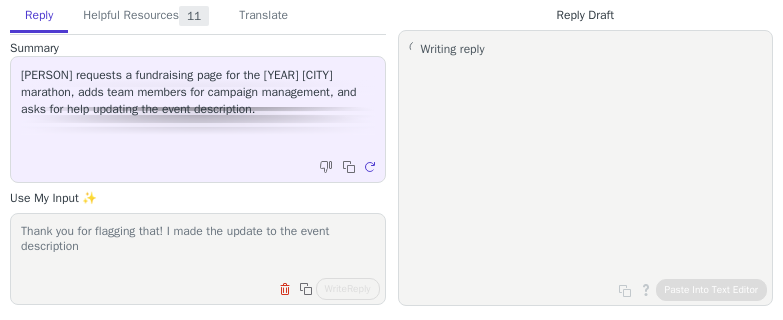 click on "Thank you for flagging that! I made the update to the event description" at bounding box center [198, 246] 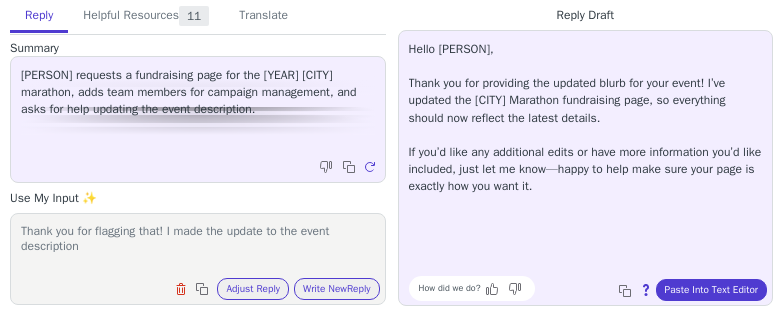 click on "Thank you for flagging that! I made the update to the event description" at bounding box center [198, 246] 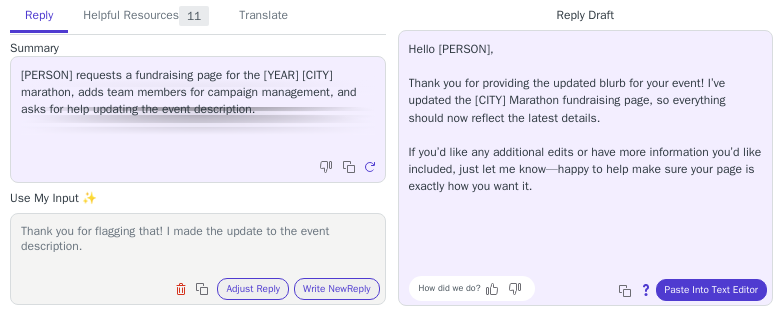 scroll, scrollTop: 15, scrollLeft: 0, axis: vertical 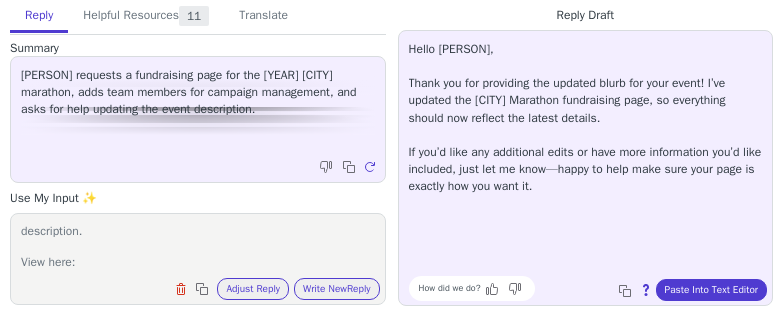 paste on "[URL]" 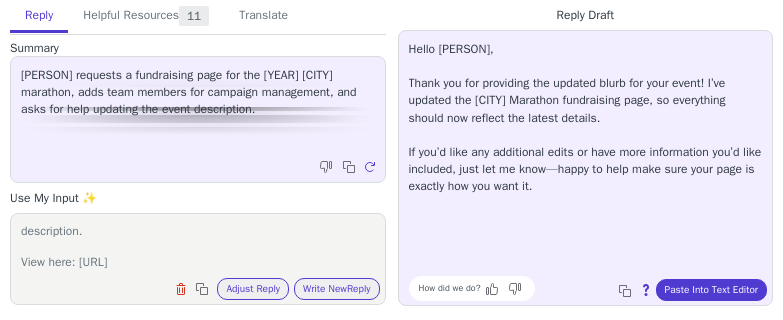 scroll, scrollTop: 45, scrollLeft: 0, axis: vertical 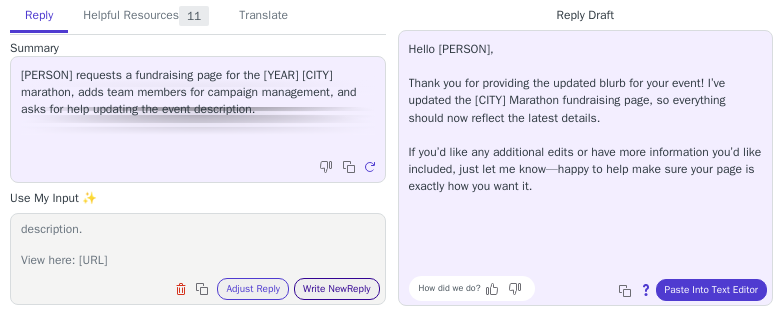 type on "Thank you for flagging that! I made the update to the event description.
View here: [URL]" 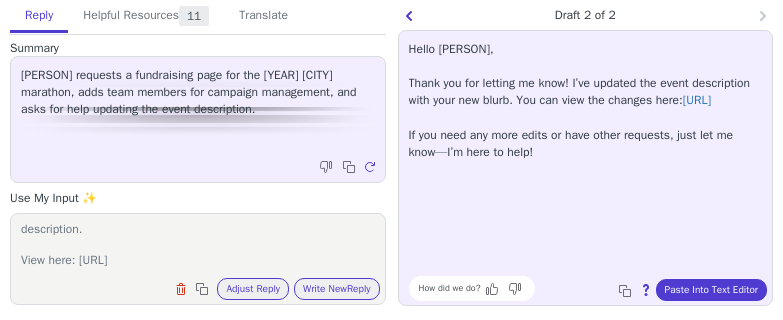 click on "How did we do?   Copy to clipboard About this reply Paste Into Text Editor" at bounding box center (596, 288) 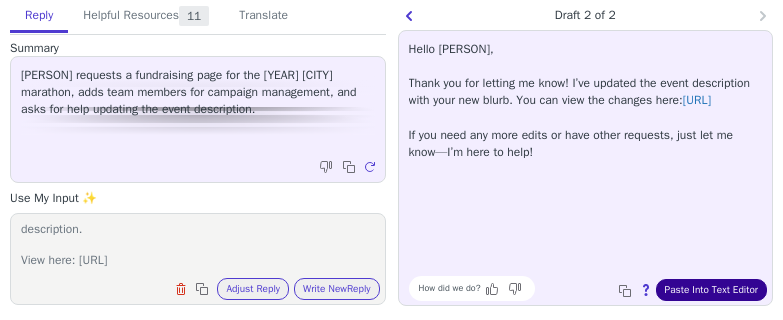 click on "Paste Into Text Editor" at bounding box center [711, 290] 